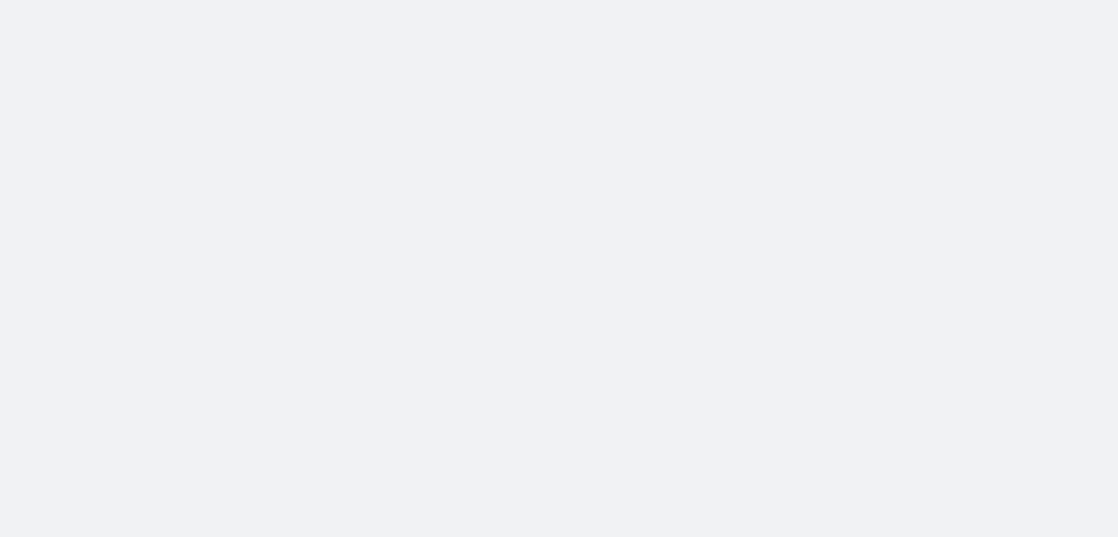 scroll, scrollTop: 0, scrollLeft: 0, axis: both 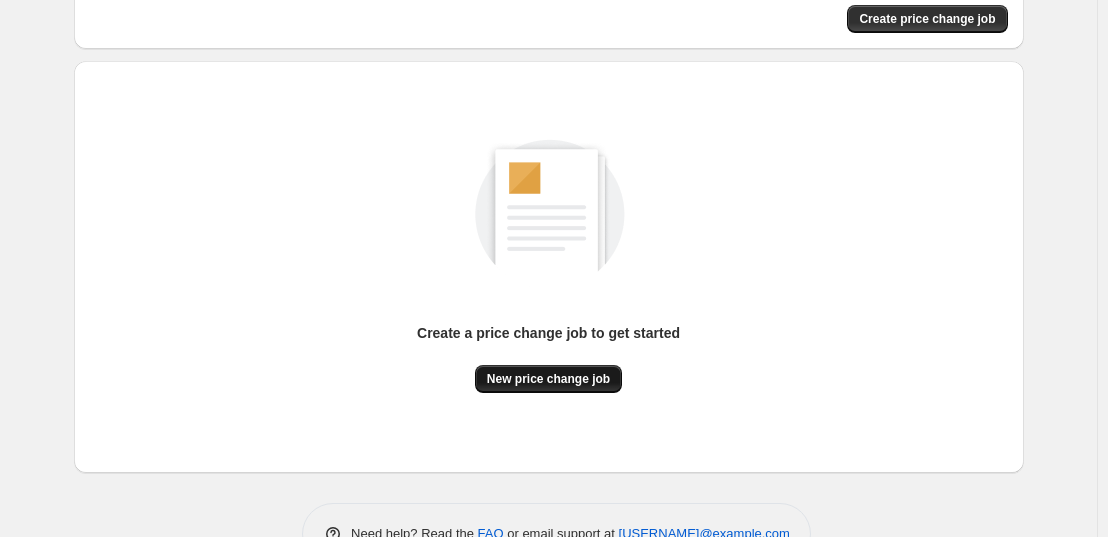 click on "New price change job" at bounding box center [548, 379] 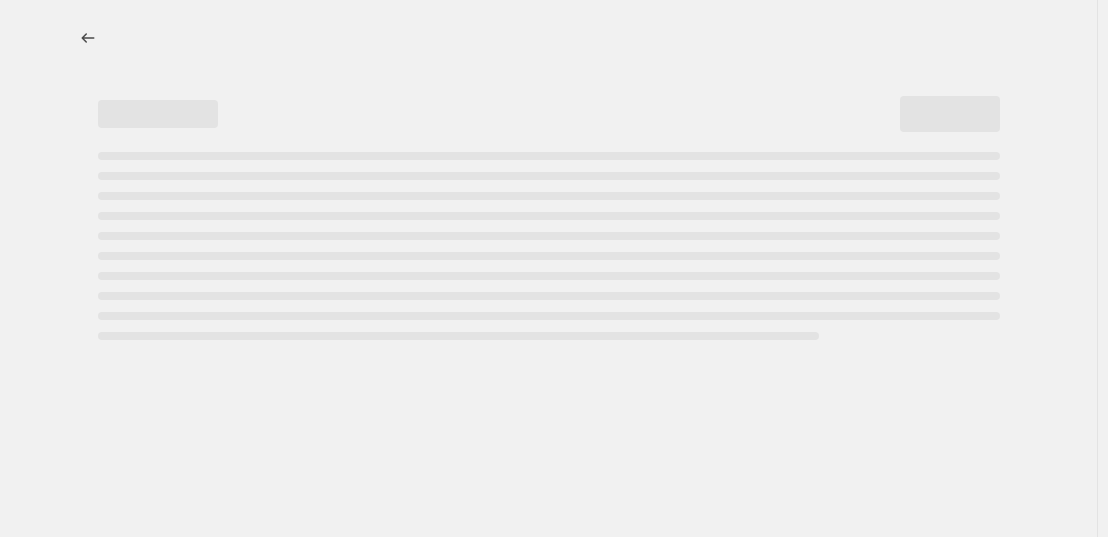 scroll, scrollTop: 0, scrollLeft: 0, axis: both 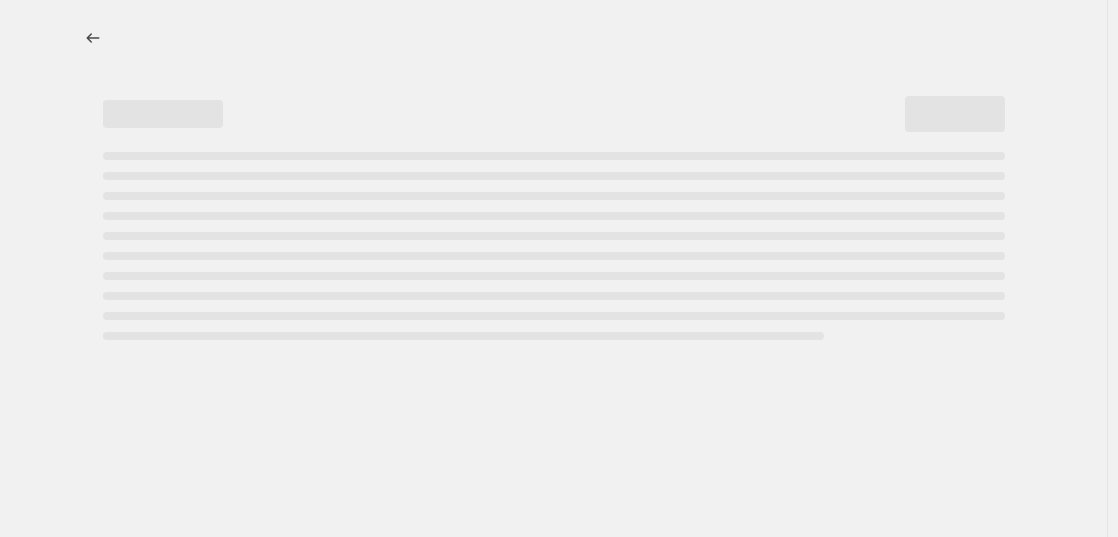 select on "percentage" 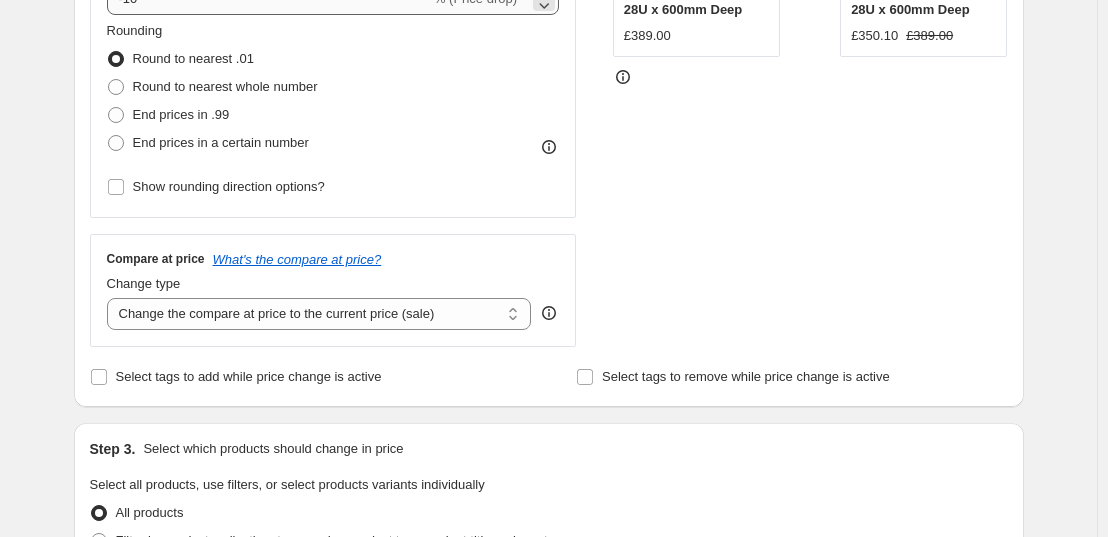 scroll, scrollTop: 513, scrollLeft: 0, axis: vertical 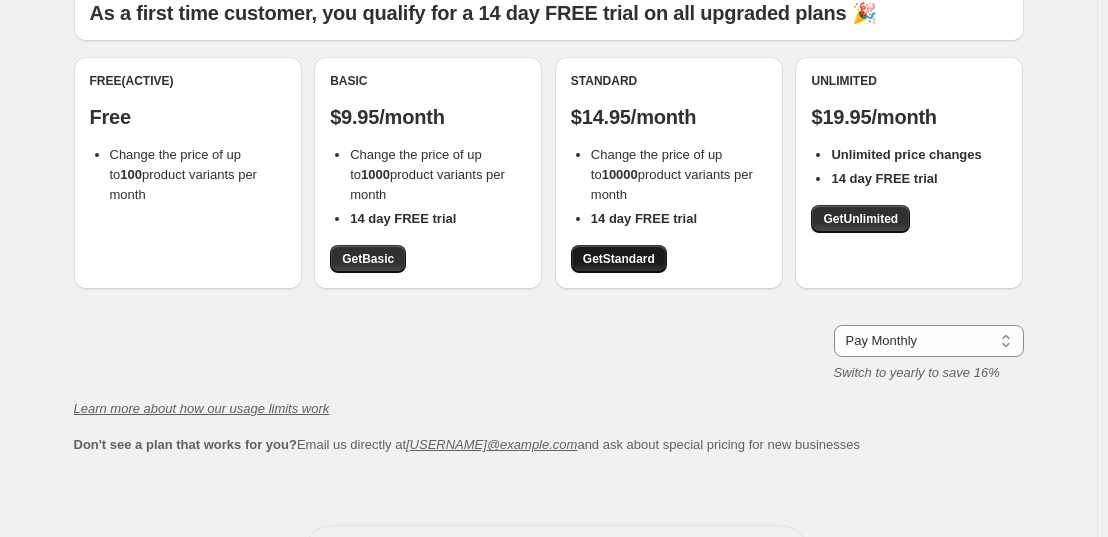 click on "Get  Standard" at bounding box center [619, 259] 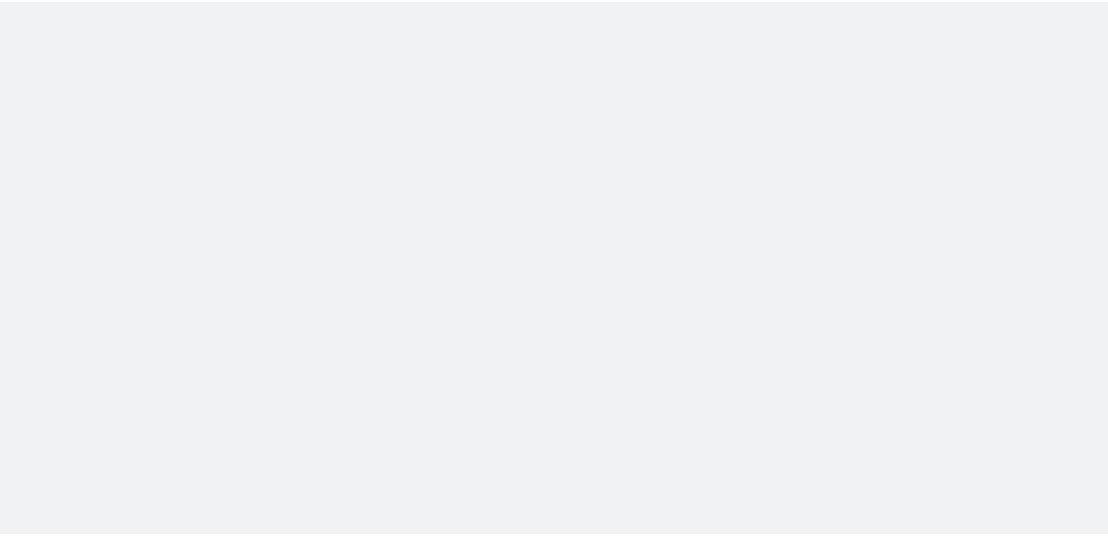 scroll, scrollTop: 0, scrollLeft: 0, axis: both 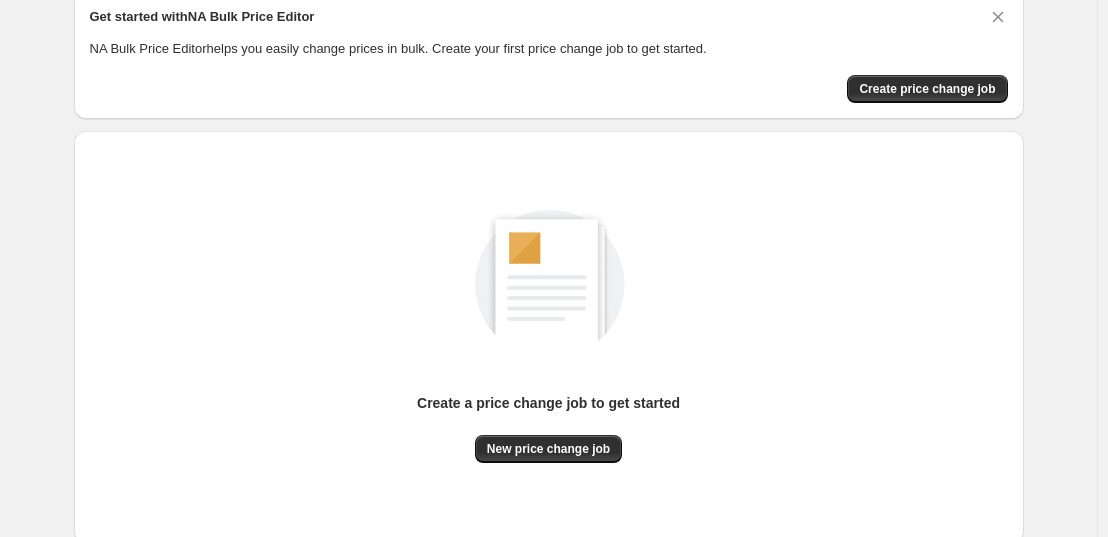 click on "Create a price change job to get started New price change job" at bounding box center (549, 337) 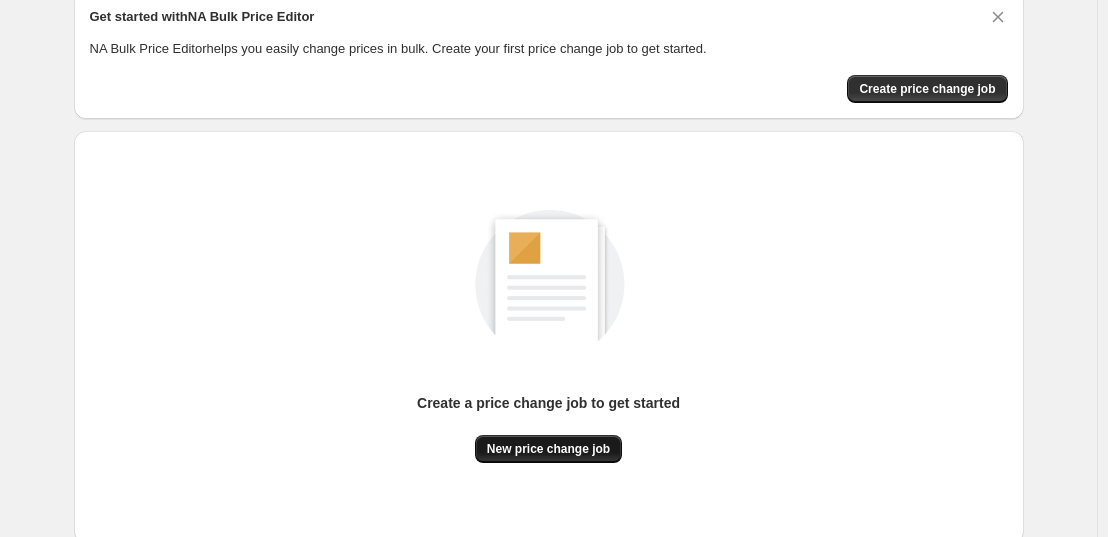 click on "New price change job" at bounding box center (548, 449) 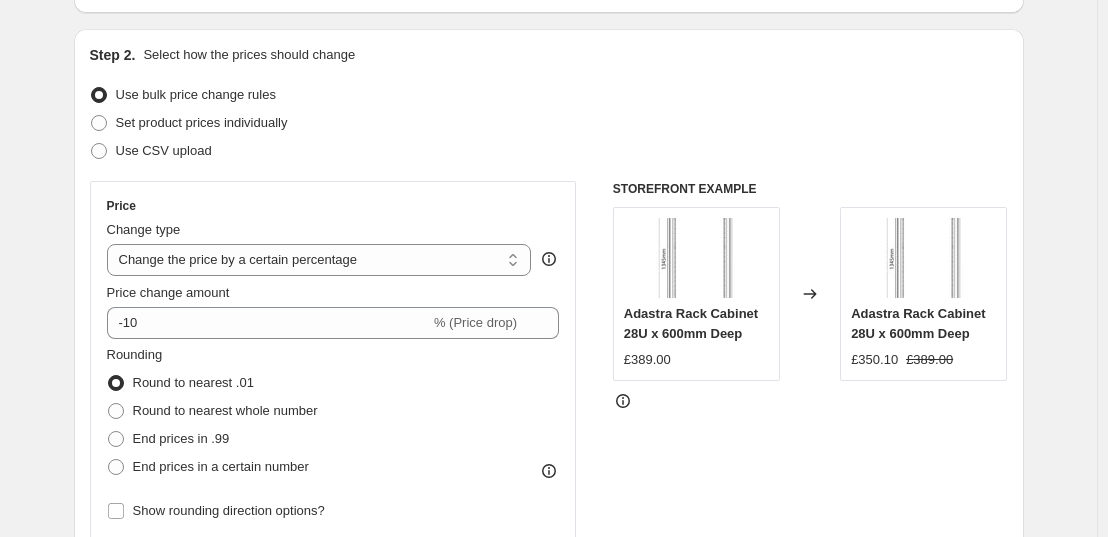 scroll, scrollTop: 188, scrollLeft: 0, axis: vertical 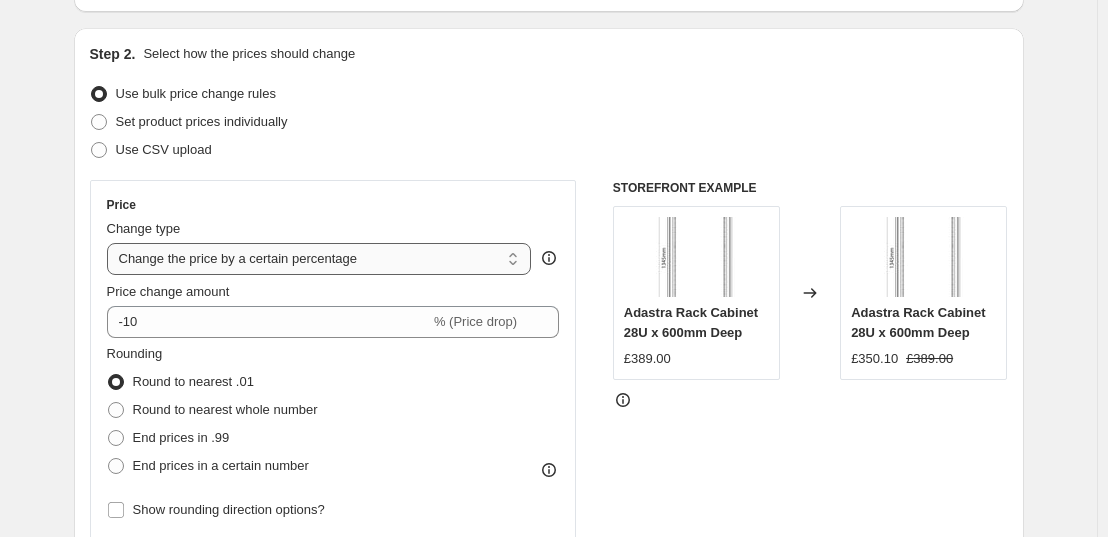 click on "Change the price to a certain amount Change the price by a certain amount Change the price by a certain percentage Change the price to the current compare at price (price before sale) Change the price by a certain amount relative to the compare at price Change the price by a certain percentage relative to the compare at price Don't change the price Change the price by a certain percentage relative to the cost per item Change price to certain cost margin" at bounding box center [319, 259] 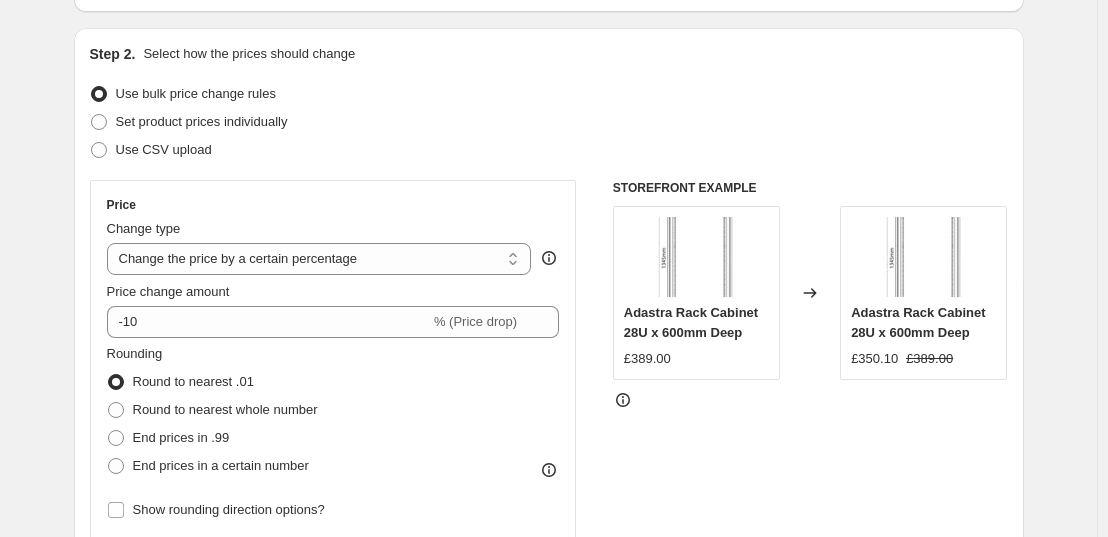 select on "to" 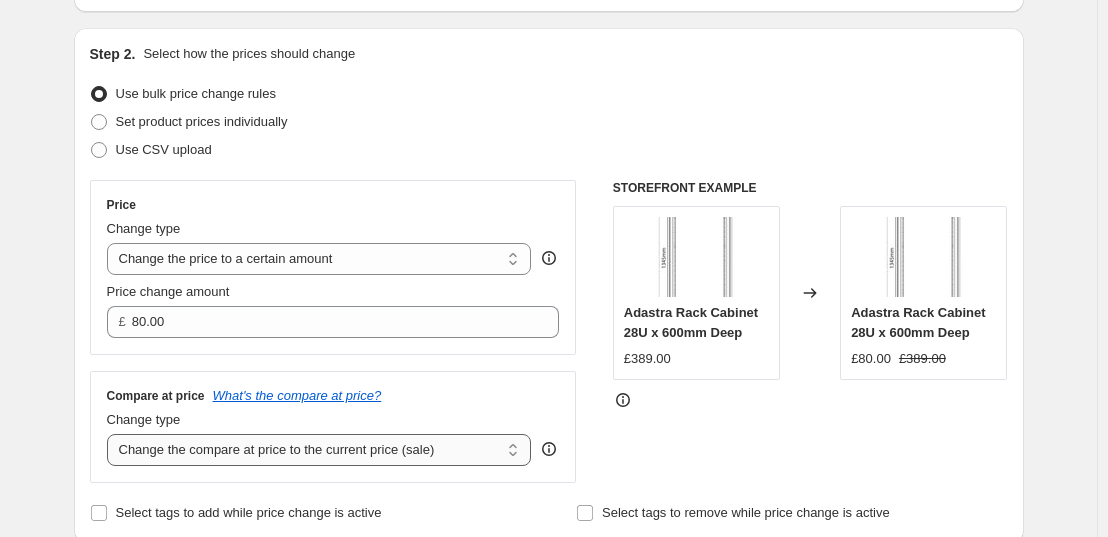 click on "Change the compare at price to the current price (sale) Change the compare at price to a certain amount Change the compare at price by a certain amount Change the compare at price by a certain percentage Change the compare at price by a certain amount relative to the actual price Change the compare at price by a certain percentage relative to the actual price Don't change the compare at price Remove the compare at price" at bounding box center (319, 450) 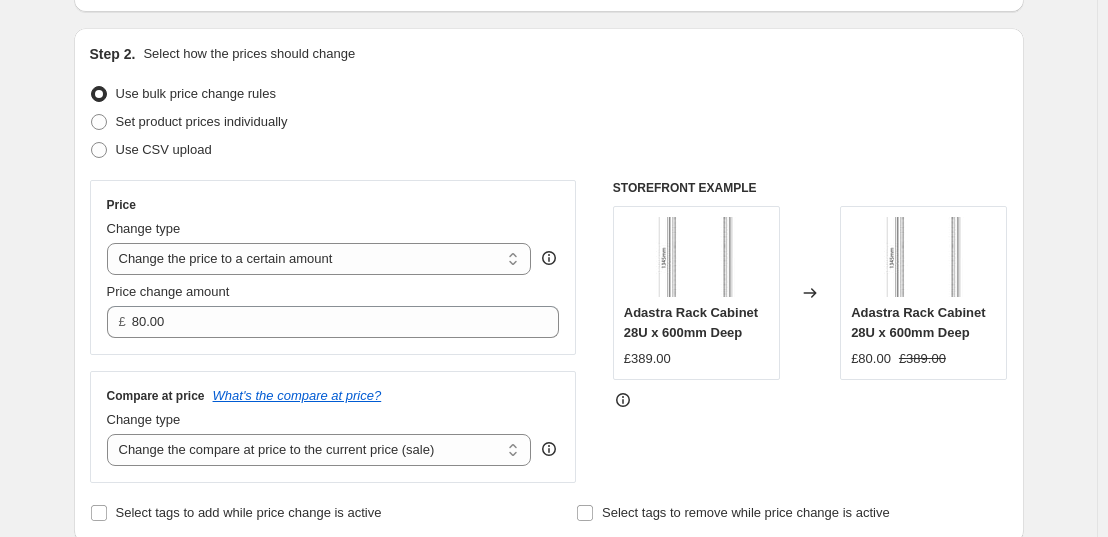 select on "remove" 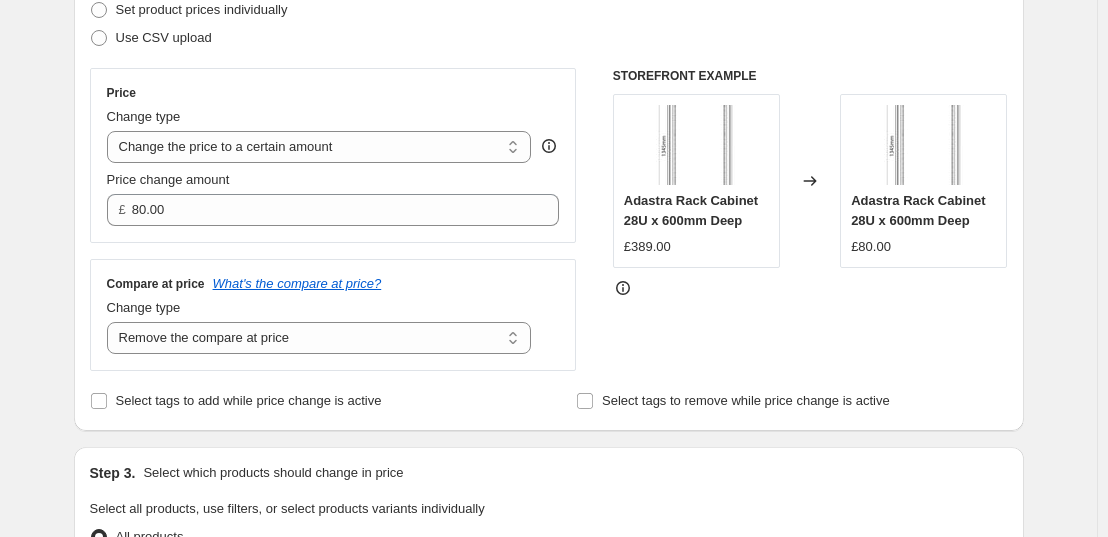 scroll, scrollTop: 299, scrollLeft: 0, axis: vertical 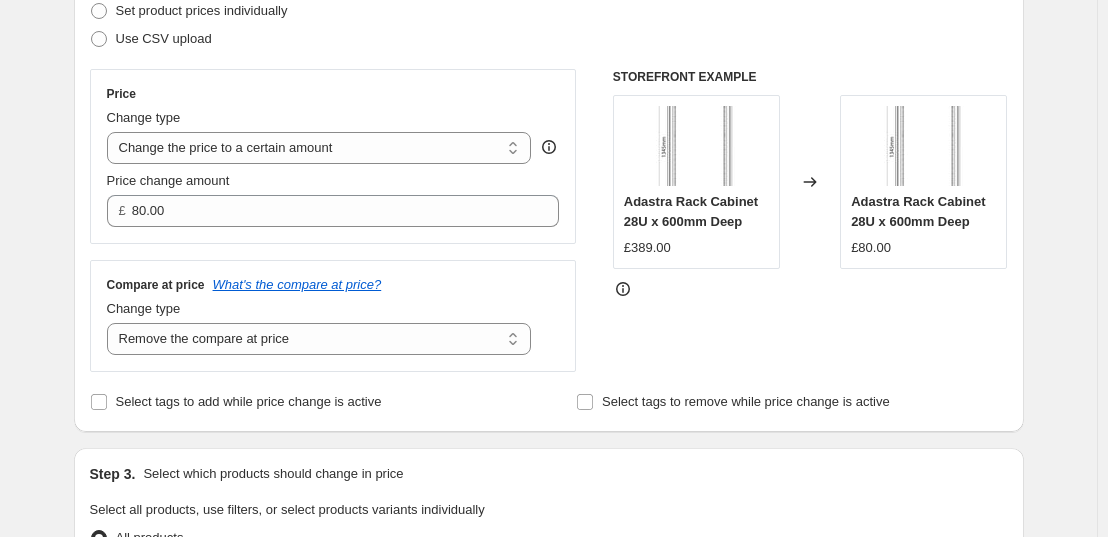 click on "Price Change type Change the price to a certain amount Change the price by a certain amount Change the price by a certain percentage Change the price to the current compare at price (price before sale) Change the price by a certain amount relative to the compare at price Change the price by a certain percentage relative to the compare at price Don't change the price Change the price by a certain percentage relative to the cost per item Change price to certain cost margin Change the price to a certain amount Price change amount £ 80.00" at bounding box center [333, 156] 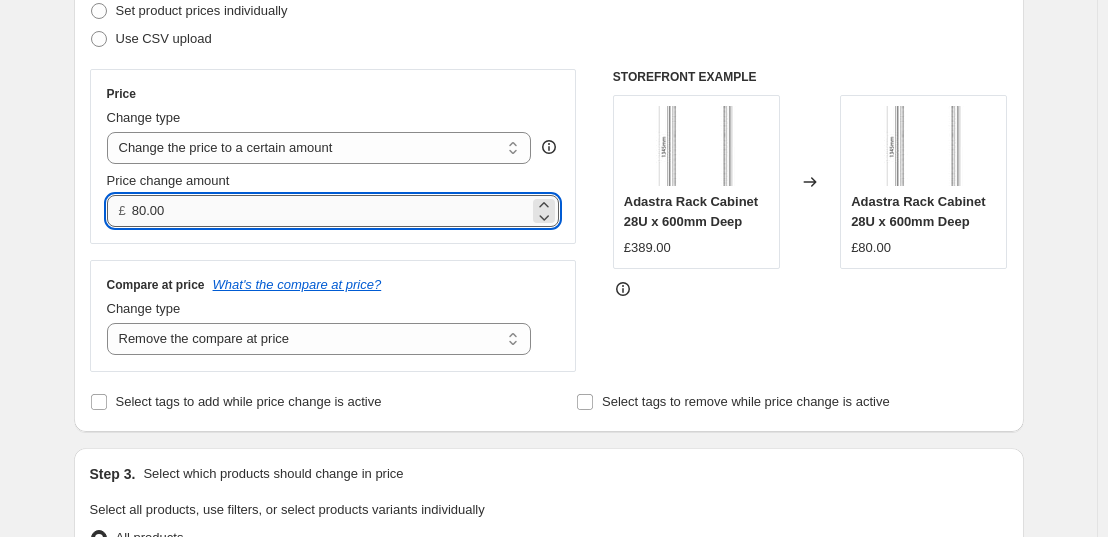 click on "80.00" at bounding box center (330, 211) 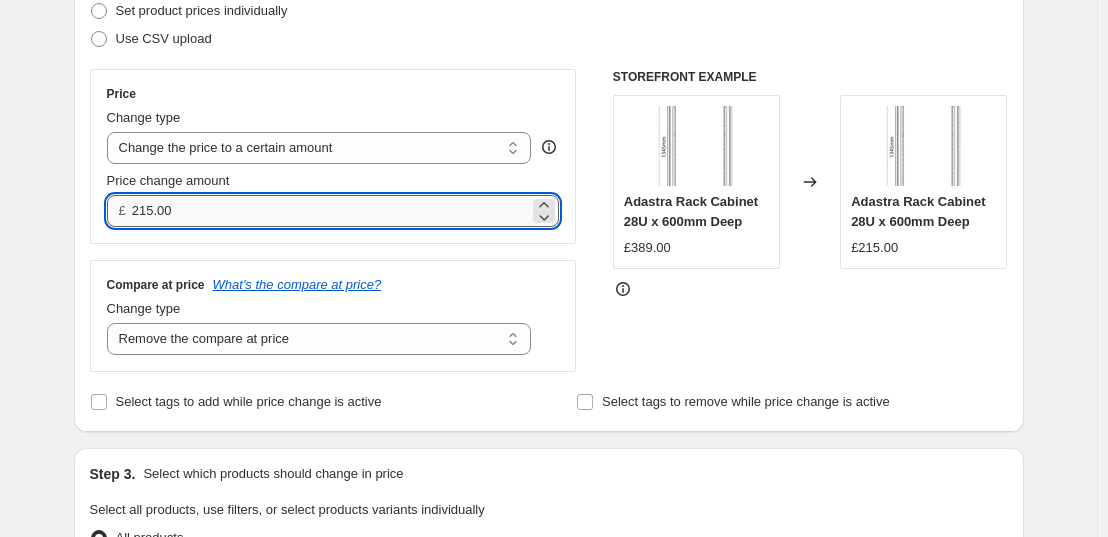 click on "215.00" at bounding box center [330, 211] 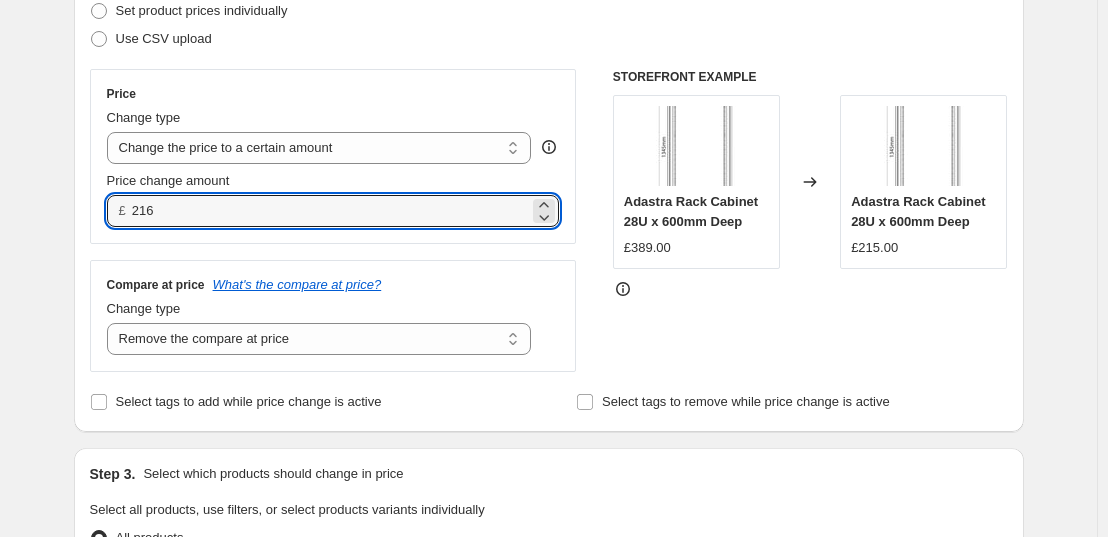 type on "216.00" 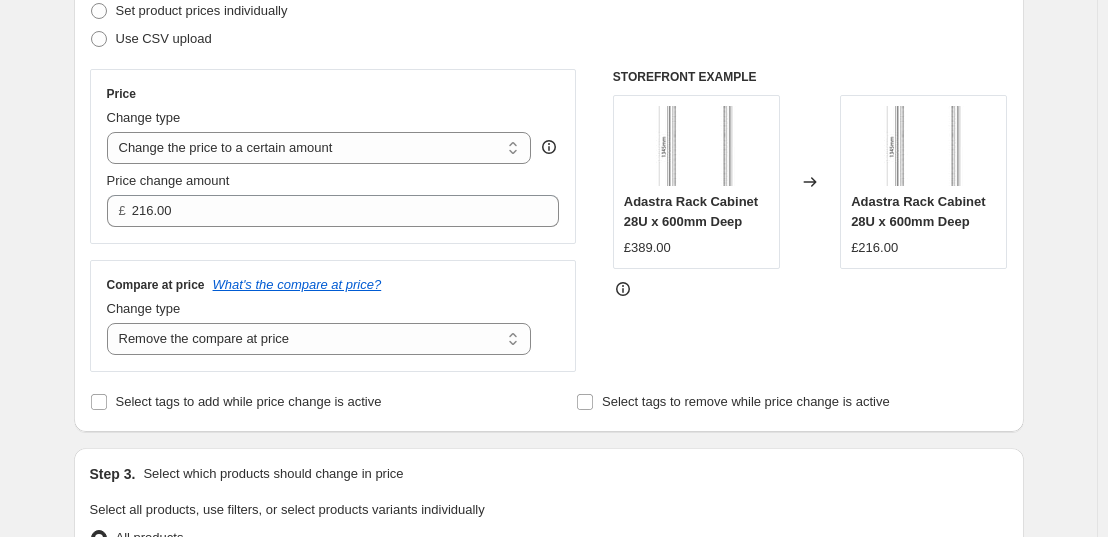 click on "Price Change type Change the price to a certain amount Change the price by a certain amount Change the price by a certain percentage Change the price to the current compare at price (price before sale) Change the price by a certain amount relative to the compare at price Change the price by a certain percentage relative to the compare at price Don't change the price Change the price by a certain percentage relative to the cost per item Change price to certain cost margin Change the price to a certain amount Price change amount £ 216.00" at bounding box center (333, 156) 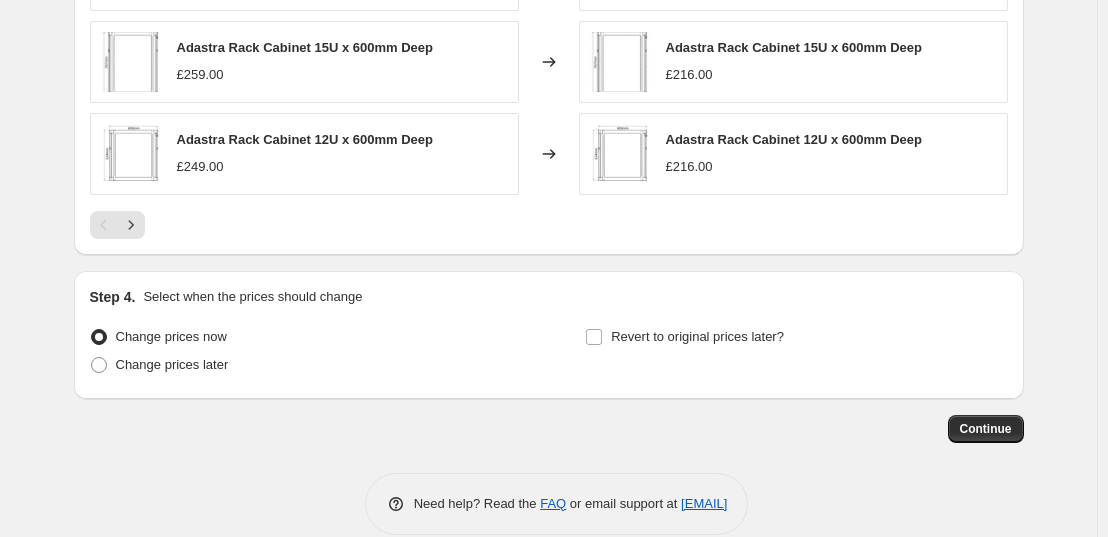 scroll, scrollTop: 1277, scrollLeft: 0, axis: vertical 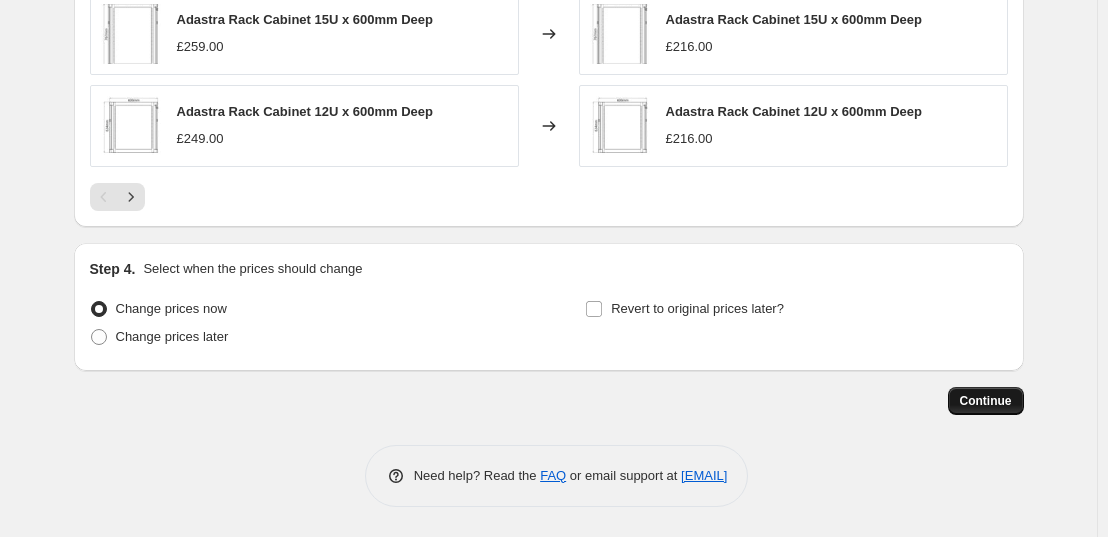 click on "Continue" at bounding box center (986, 401) 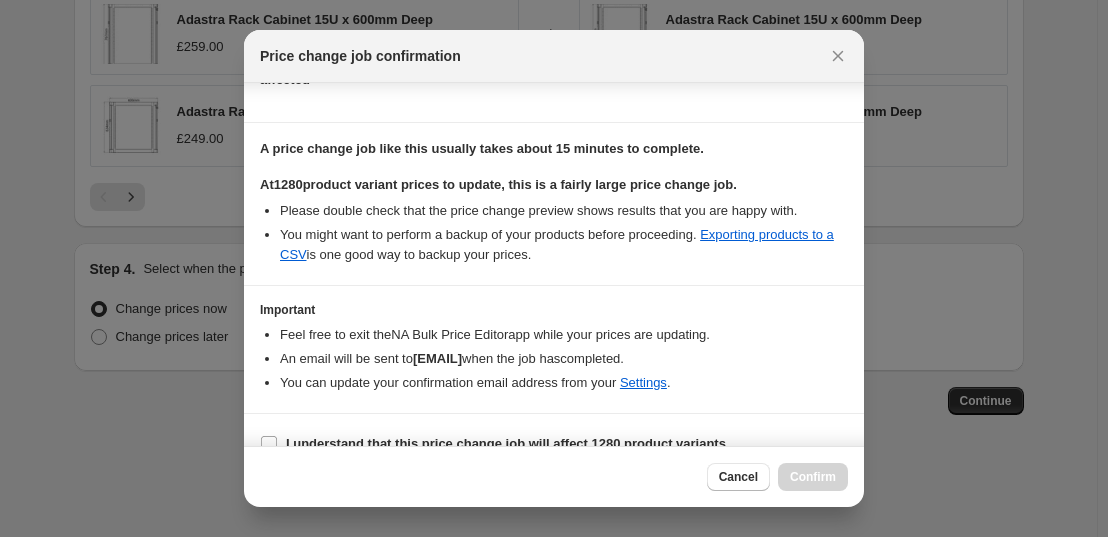 scroll, scrollTop: 292, scrollLeft: 0, axis: vertical 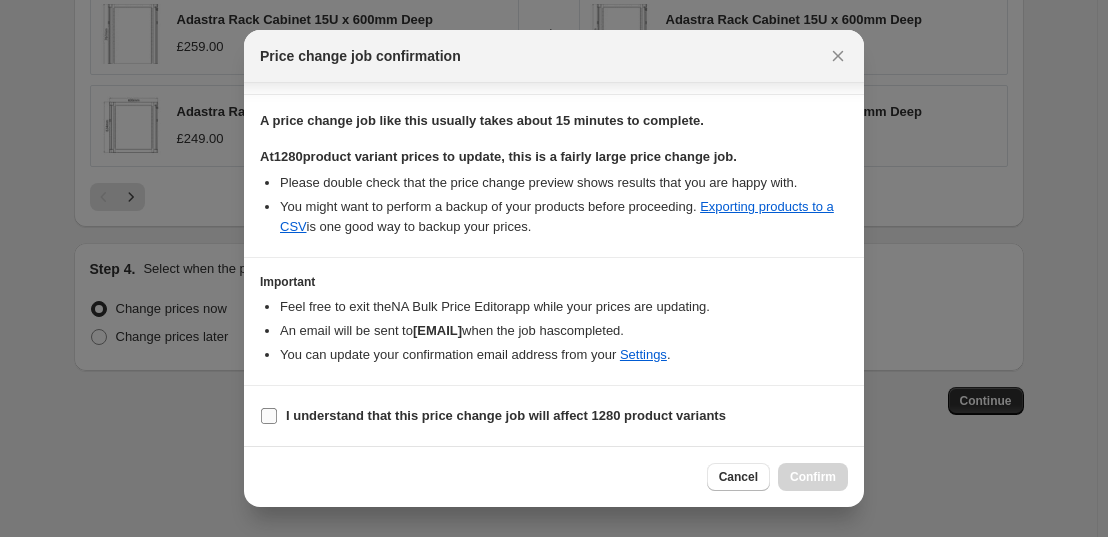 click on "I understand that this price change job will affect 1280 product variants" at bounding box center [506, 415] 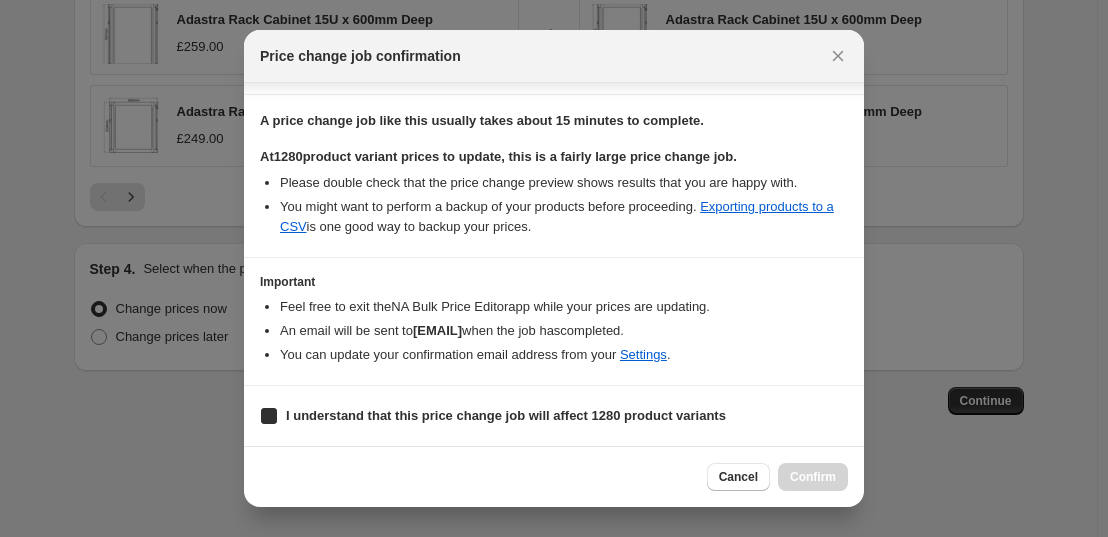 checkbox on "true" 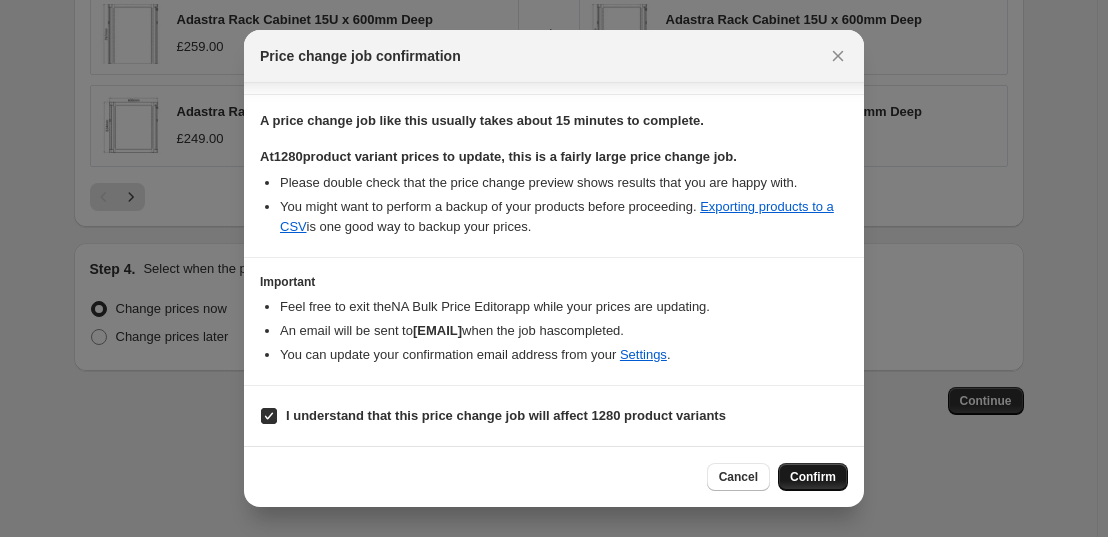 click on "Confirm" at bounding box center (813, 477) 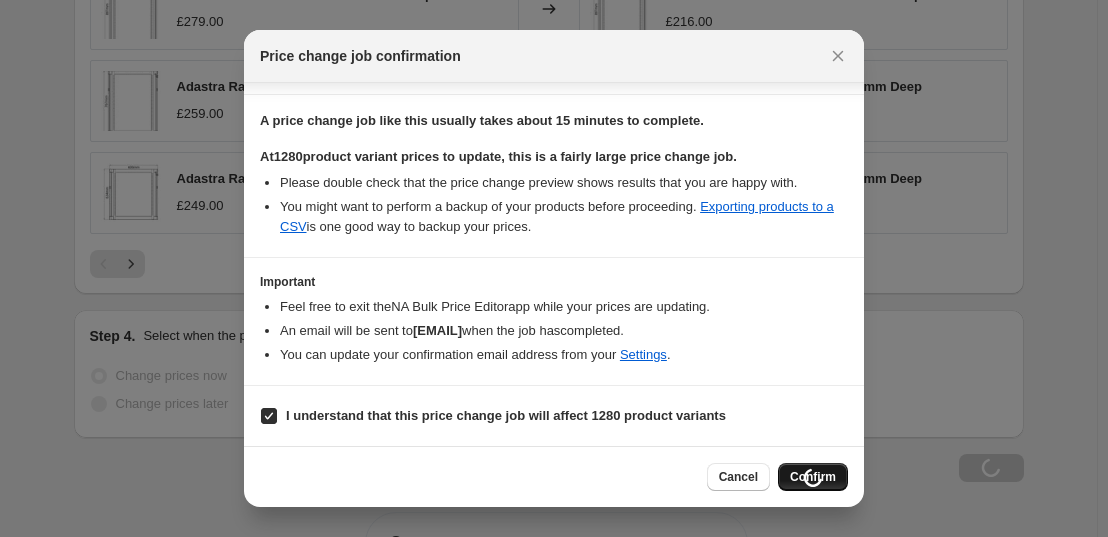 scroll, scrollTop: 1345, scrollLeft: 0, axis: vertical 